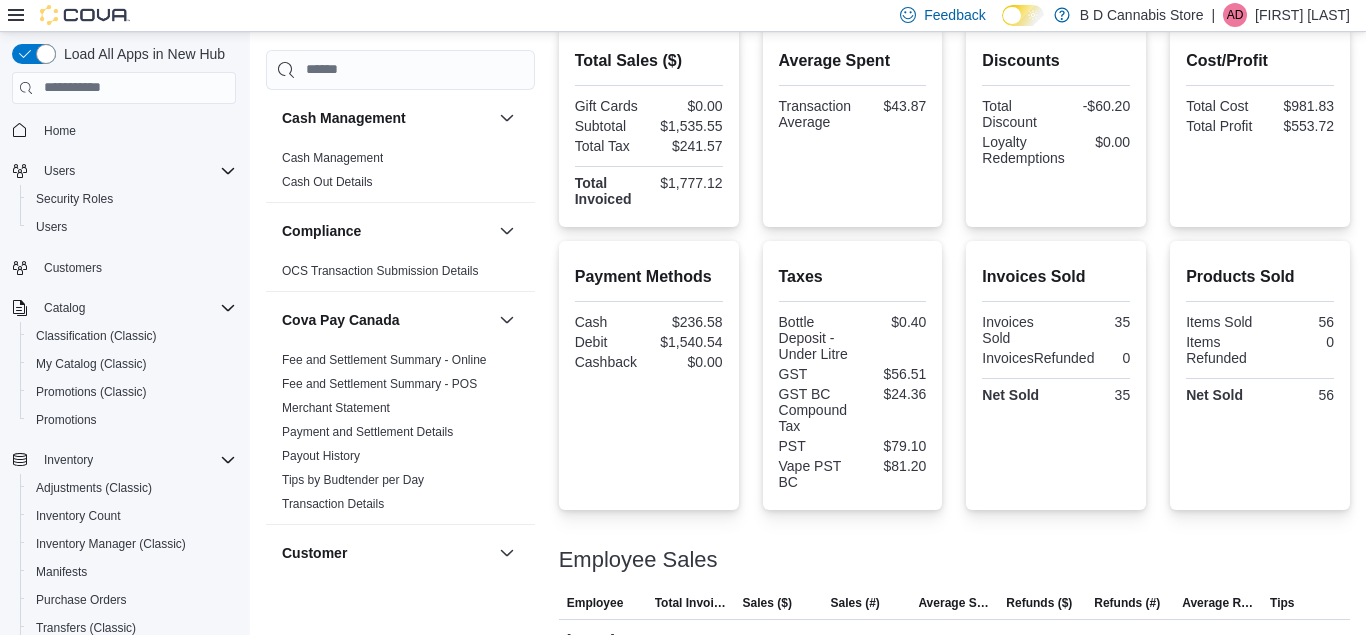 scroll, scrollTop: 485, scrollLeft: 0, axis: vertical 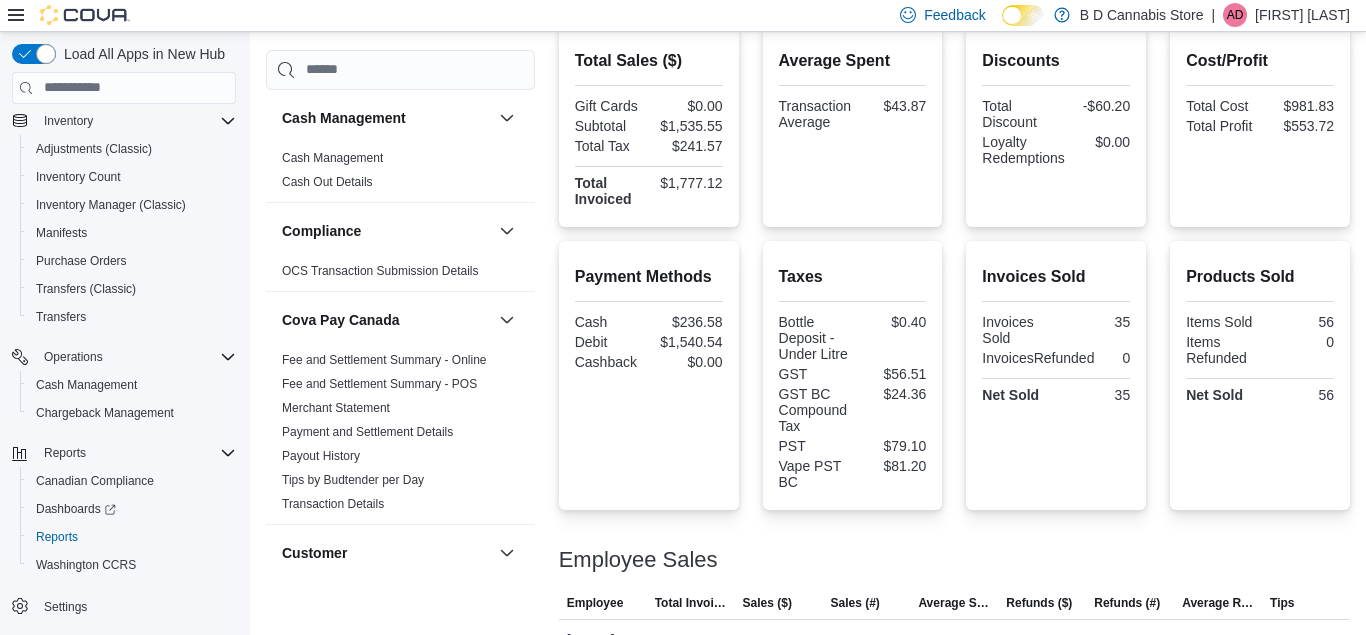 click on "Taxes" at bounding box center (853, 277) 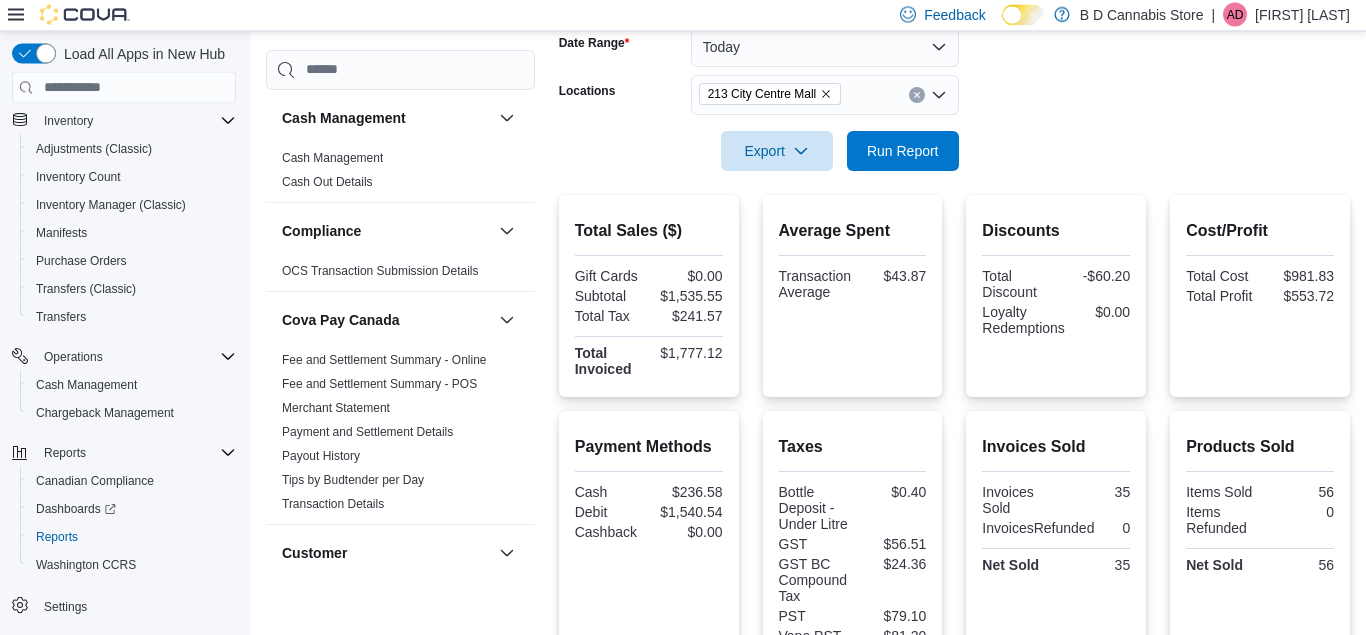 scroll, scrollTop: 281, scrollLeft: 0, axis: vertical 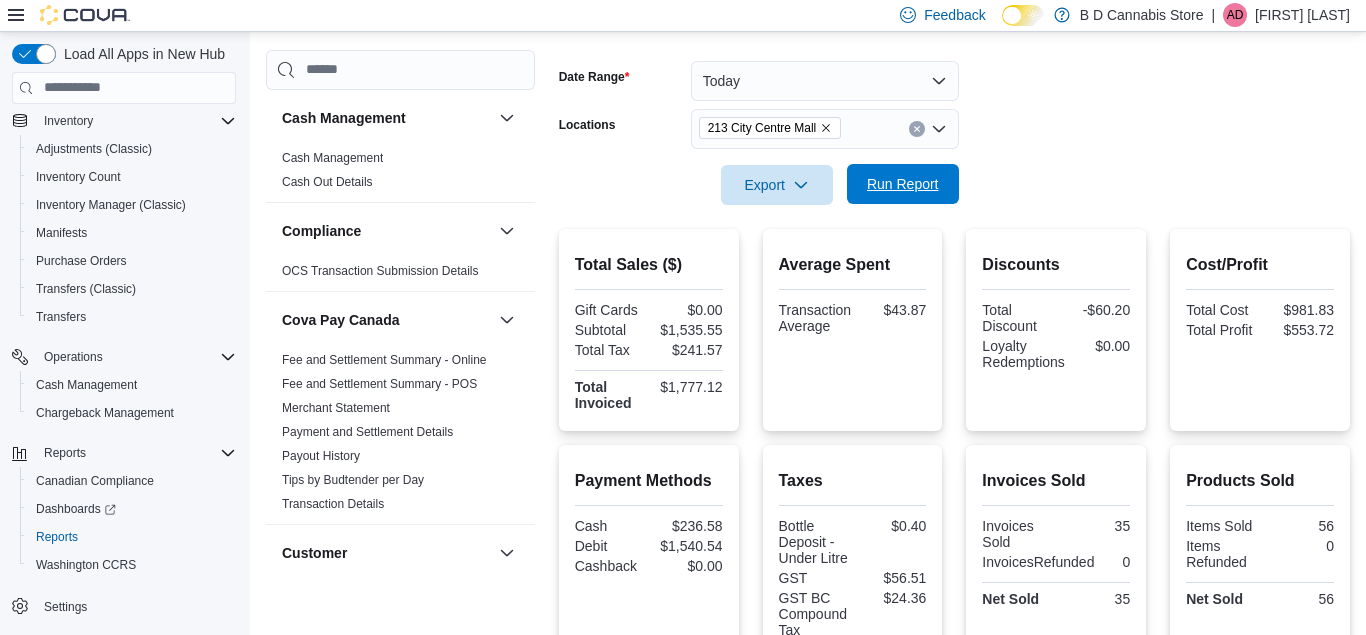 click on "Run Report" at bounding box center [903, 184] 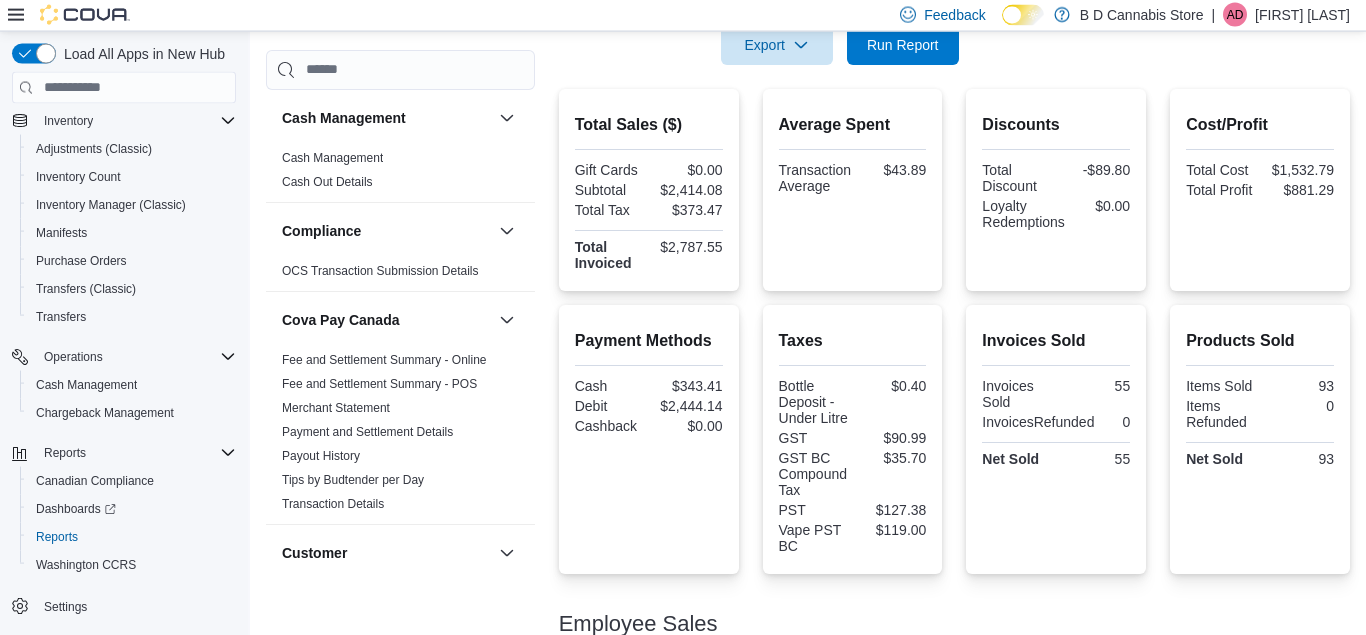 scroll, scrollTop: 383, scrollLeft: 0, axis: vertical 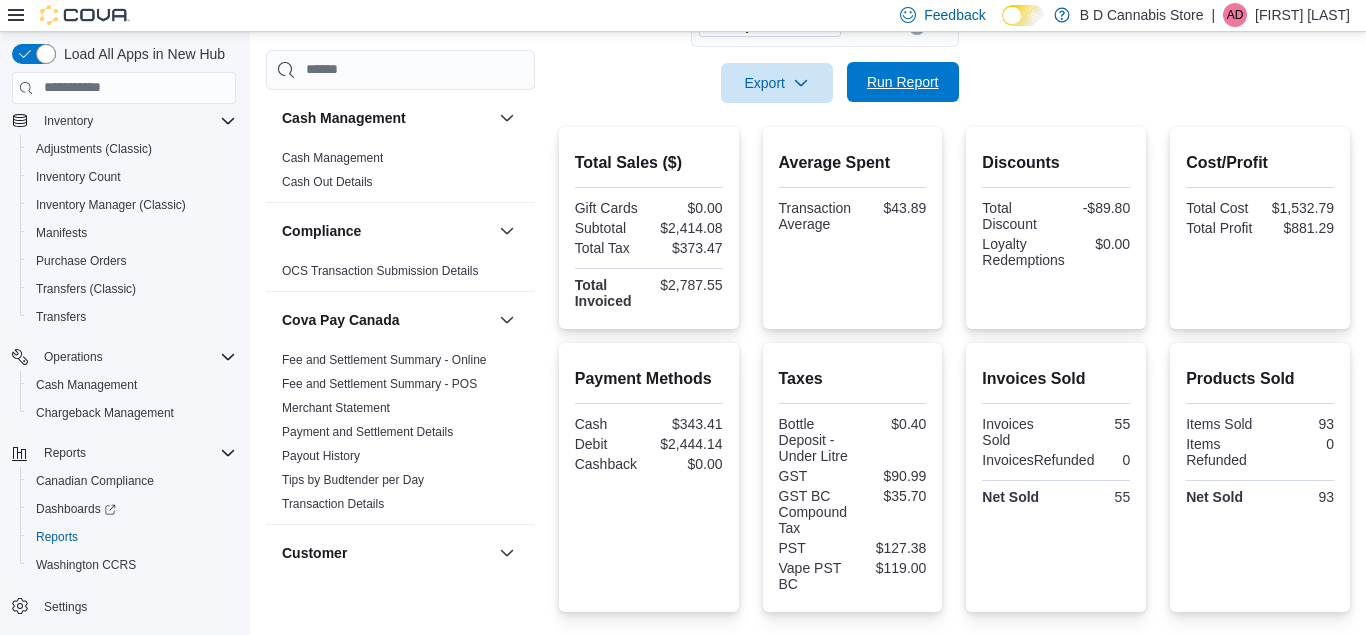 click on "Run Report" at bounding box center [903, 82] 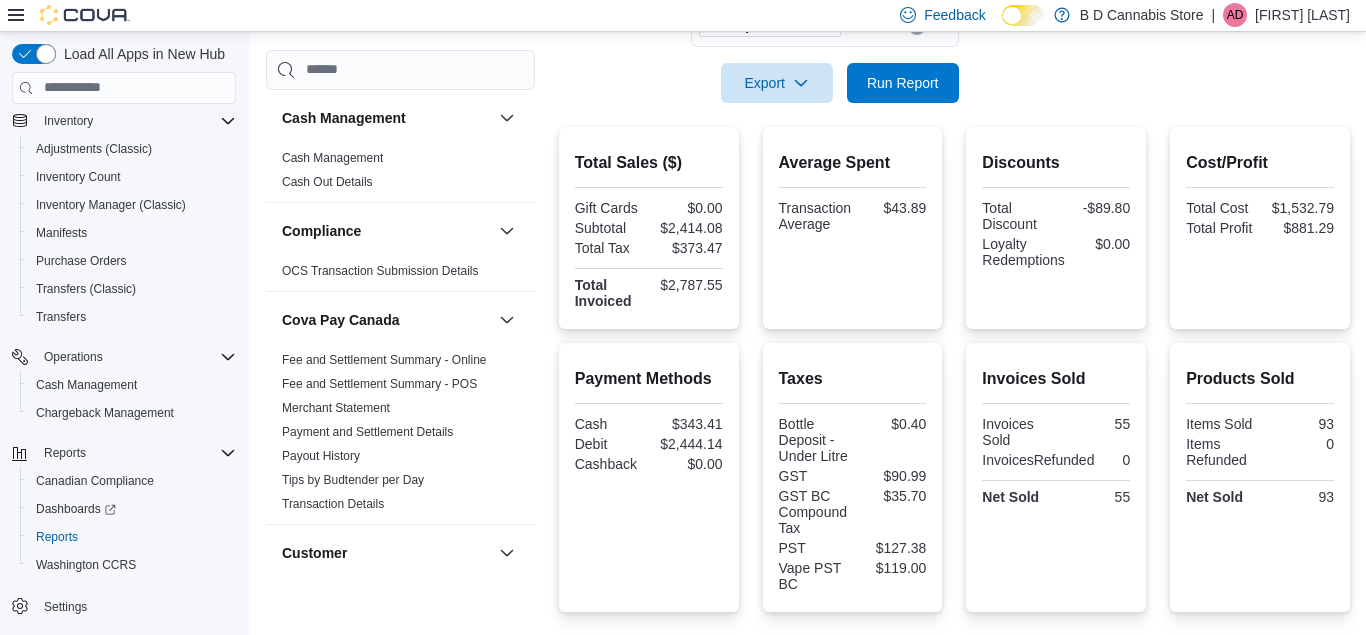 click at bounding box center [954, 115] 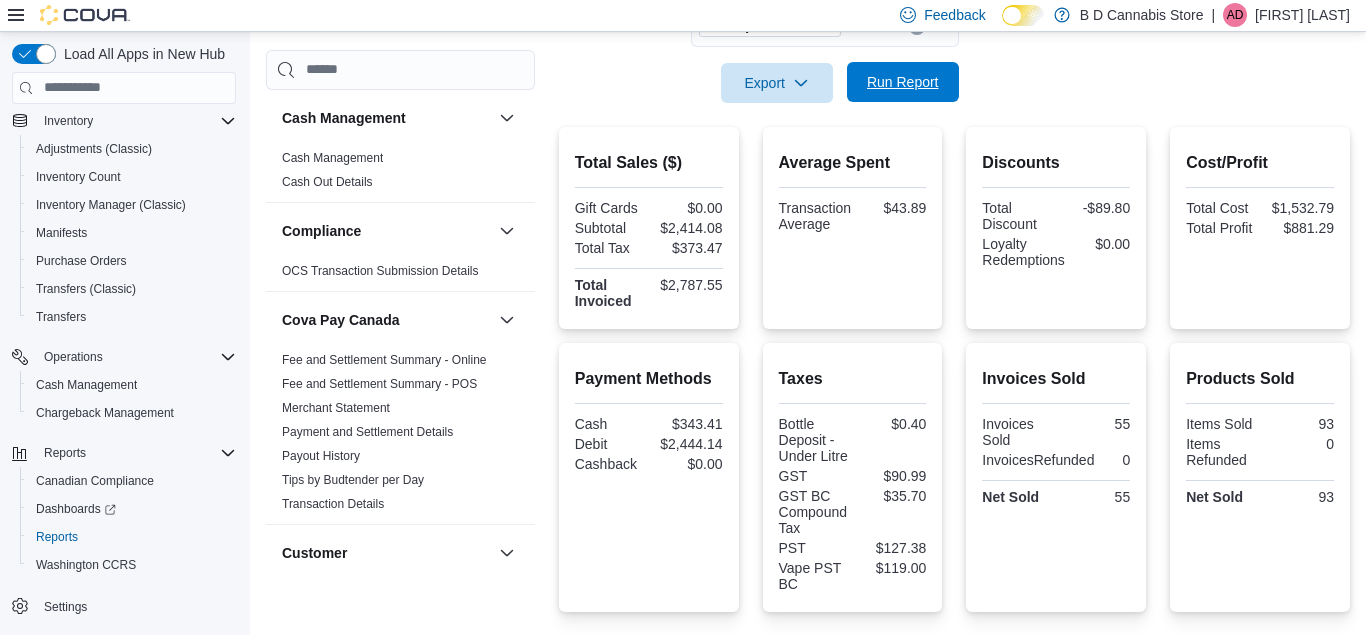 click on "Run Report" at bounding box center [903, 82] 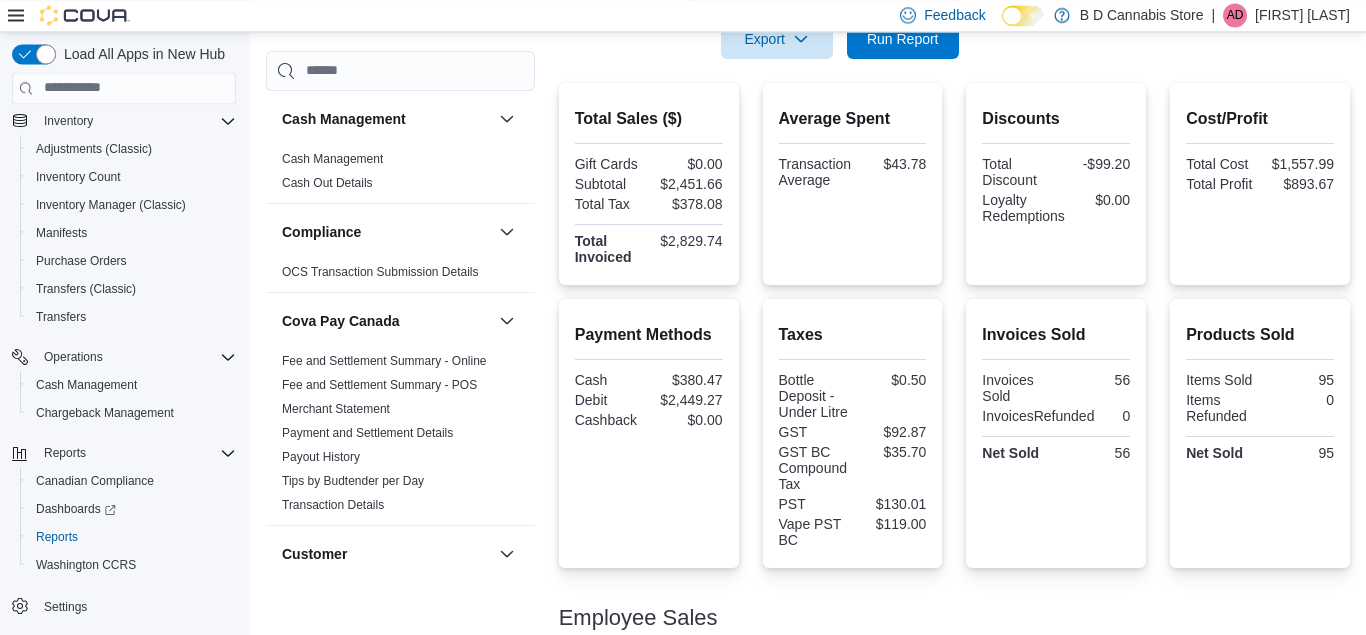 scroll, scrollTop: 434, scrollLeft: 0, axis: vertical 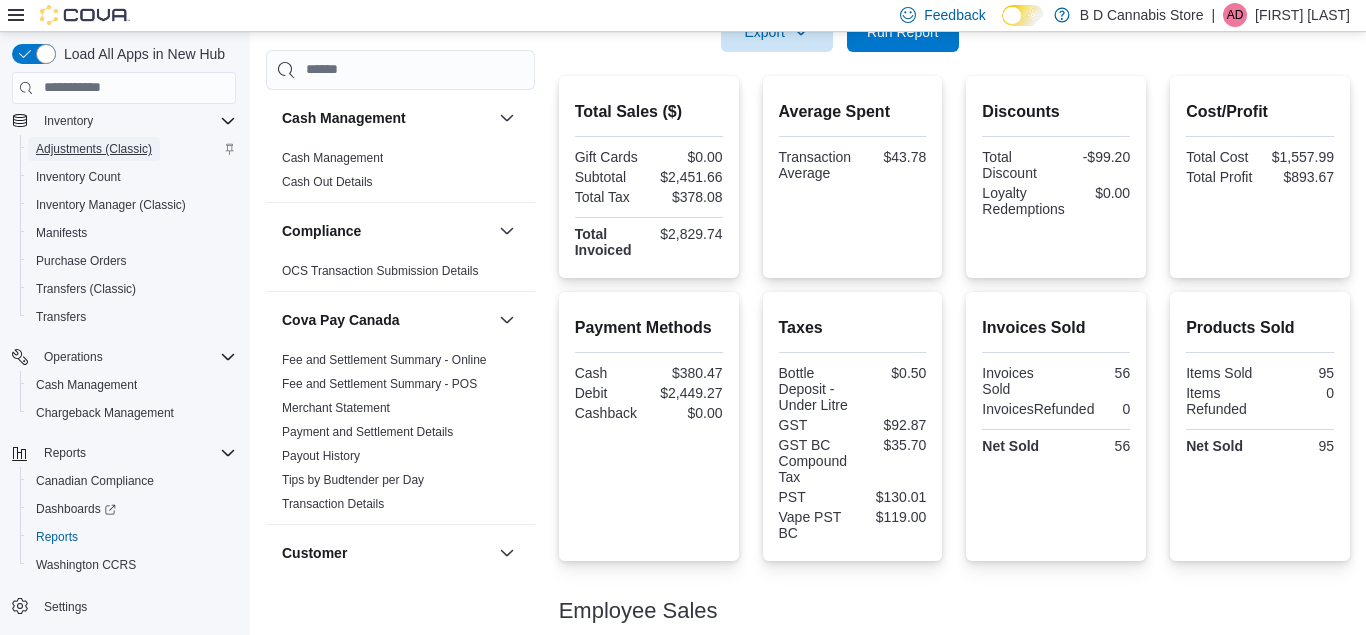 click on "Adjustments (Classic)" at bounding box center (94, 149) 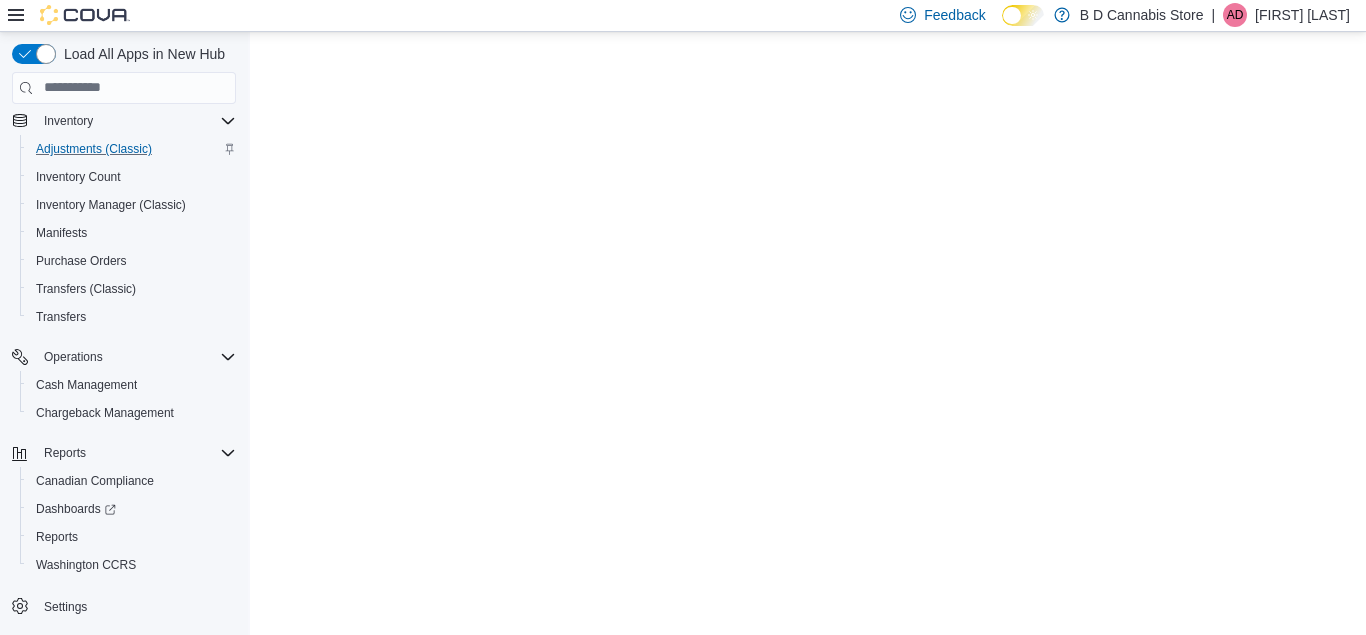 scroll, scrollTop: 0, scrollLeft: 0, axis: both 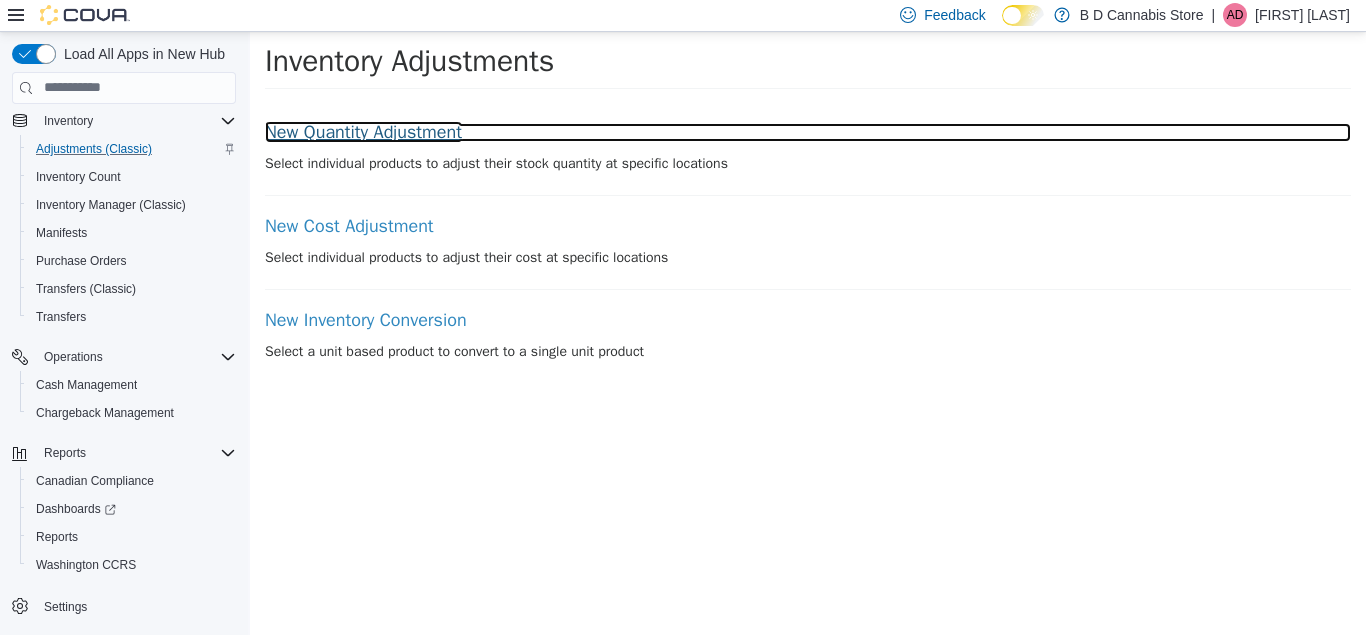 click on "New Quantity Adjustment" at bounding box center [808, 132] 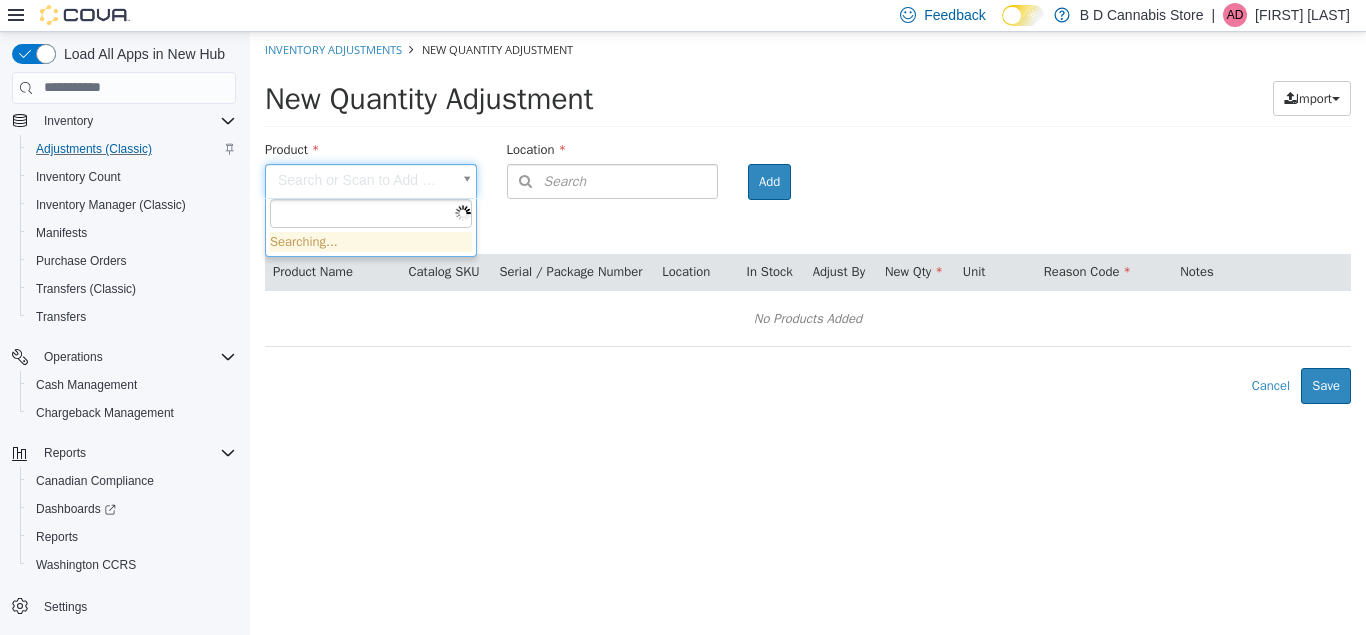 click on "×
Inventory Adjustments
New Quantity Adjustment
New Quantity Adjustment
Import  Inventory Export (.CSV) Package List (.TXT)
Product     Search or Scan to Add Product     Location Search Type 3 or more characters or browse       B D Cannabis Store     (3)         [ADDRESS]             [NUMBER]             [ADDRESS]         Room   Add Products  ( 0 ) Product Name Catalog SKU Serial / Package Number Location In Stock Adjust By New Qty Unit Reason Code Notes No Products Added Error saving adjustment please resolve the errors above. Cancel Save
Searching..." at bounding box center (808, 217) 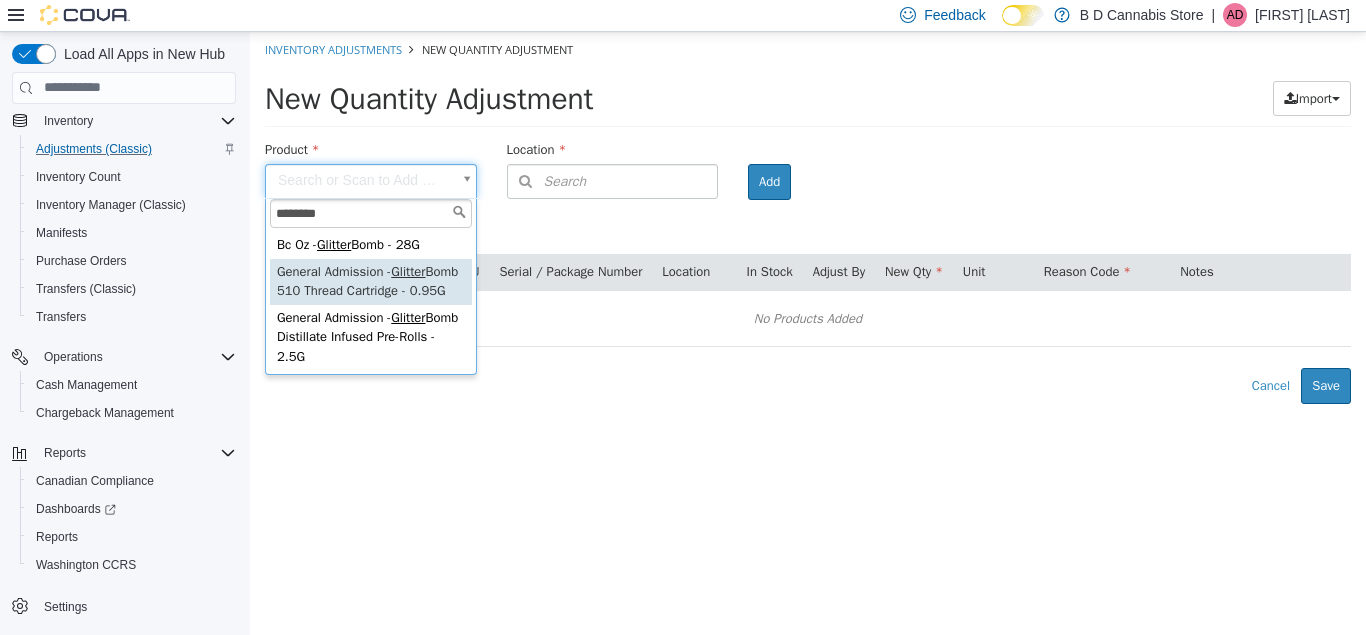 type on "*******" 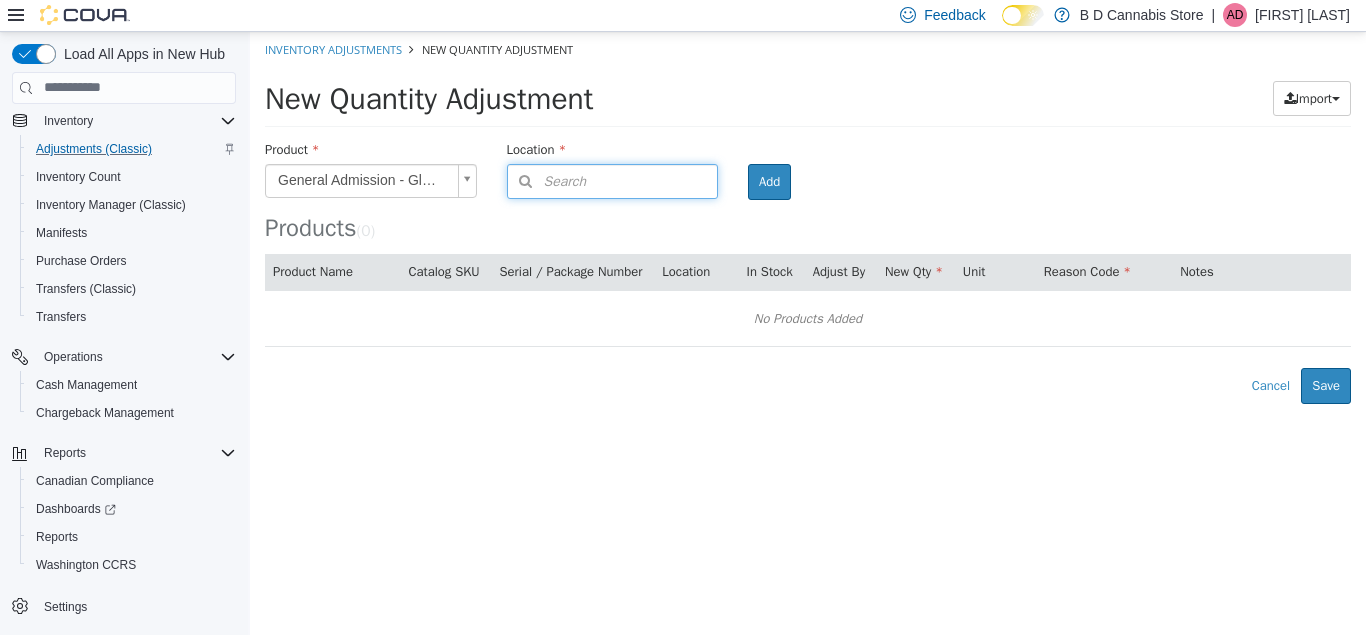 click on "Search" at bounding box center [613, 180] 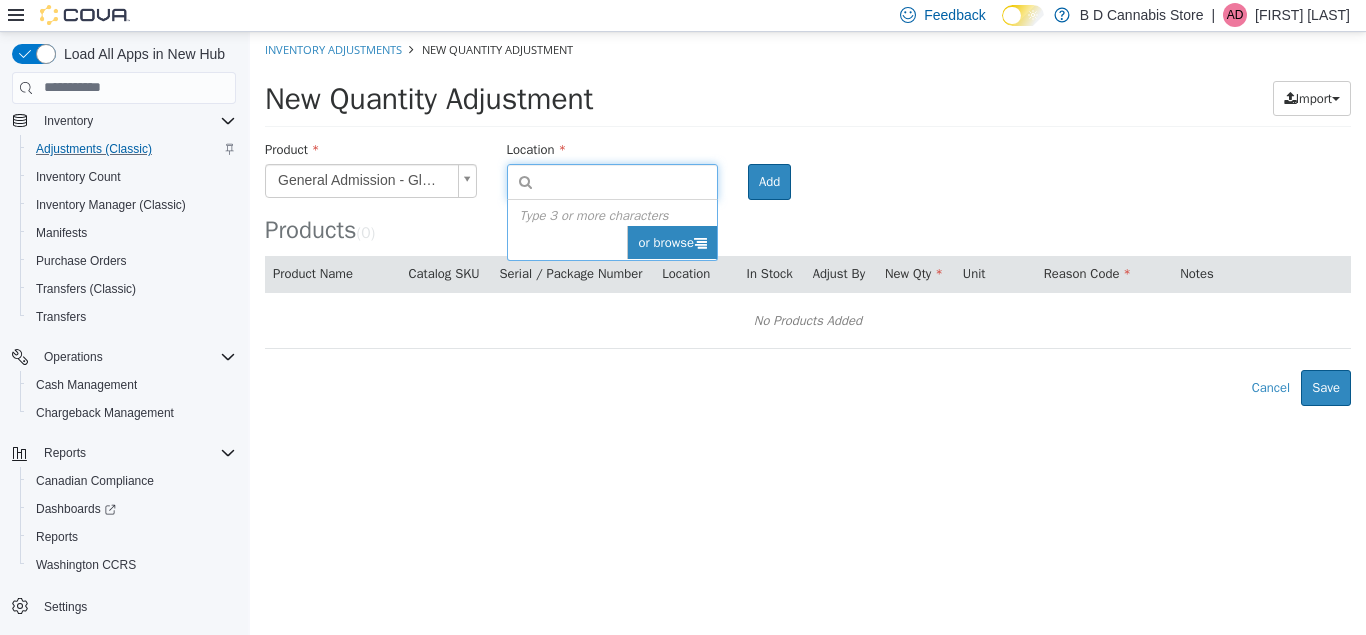 click on "or browse" at bounding box center (672, 242) 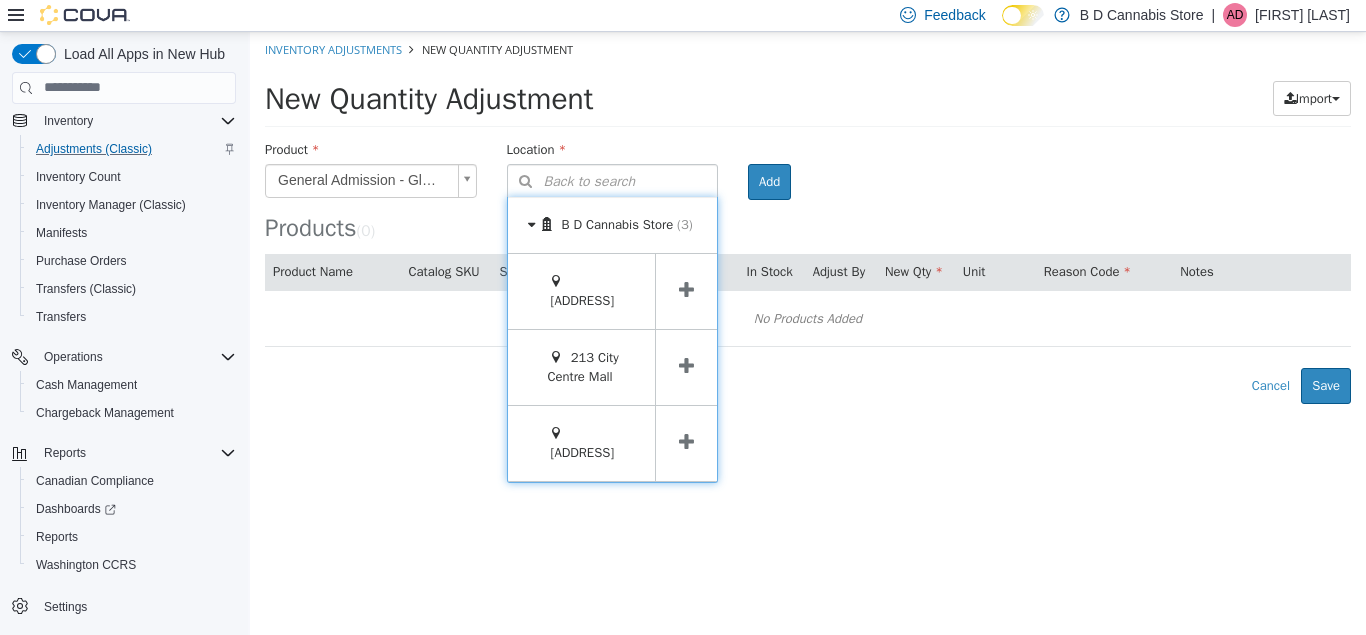 click at bounding box center [686, 366] 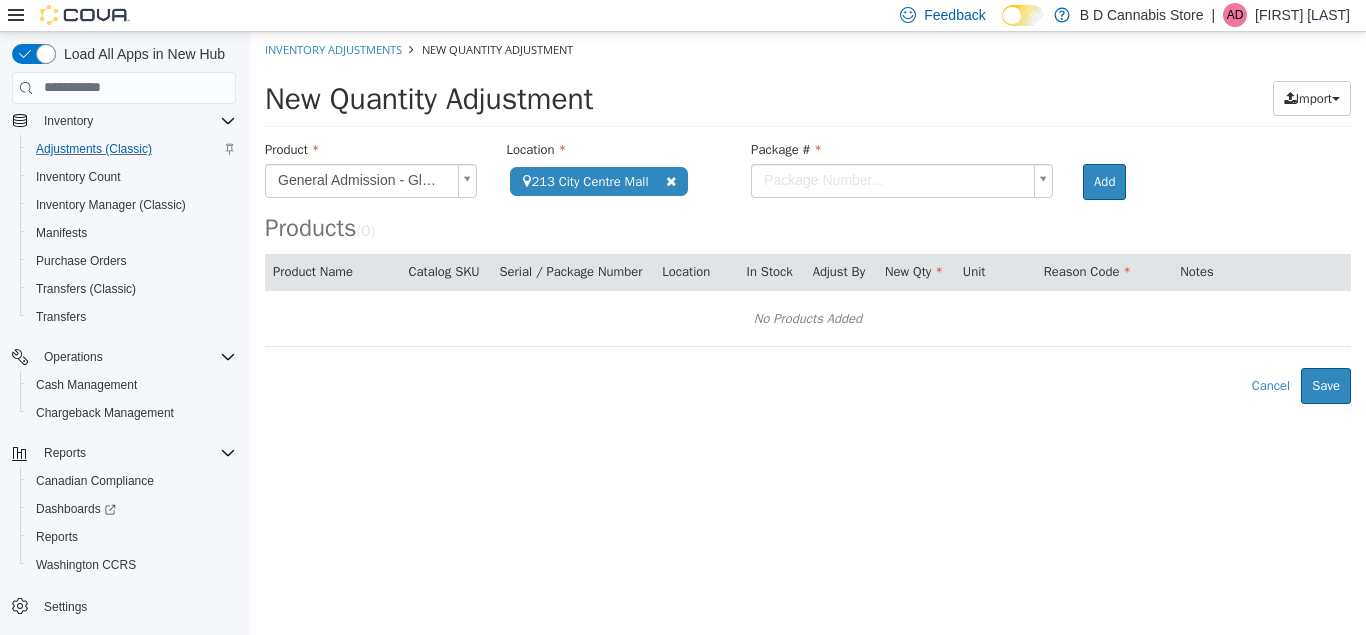 click on "**********" at bounding box center (808, 271) 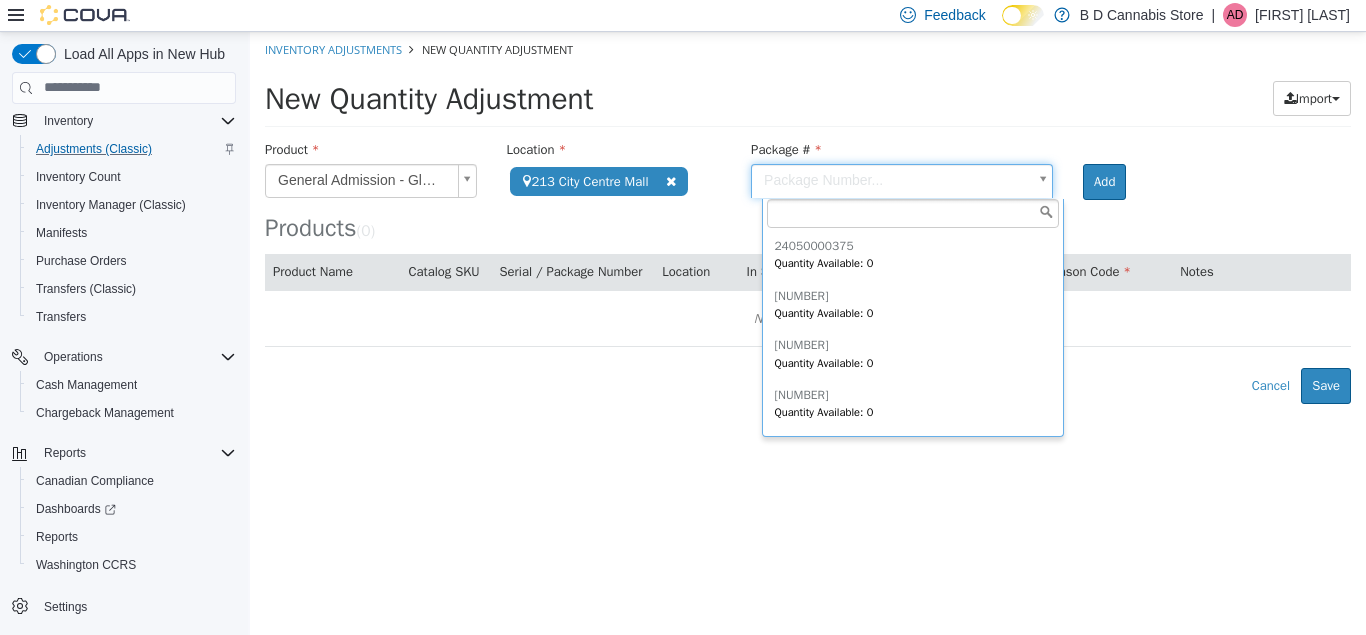 click on "**********" at bounding box center (808, 217) 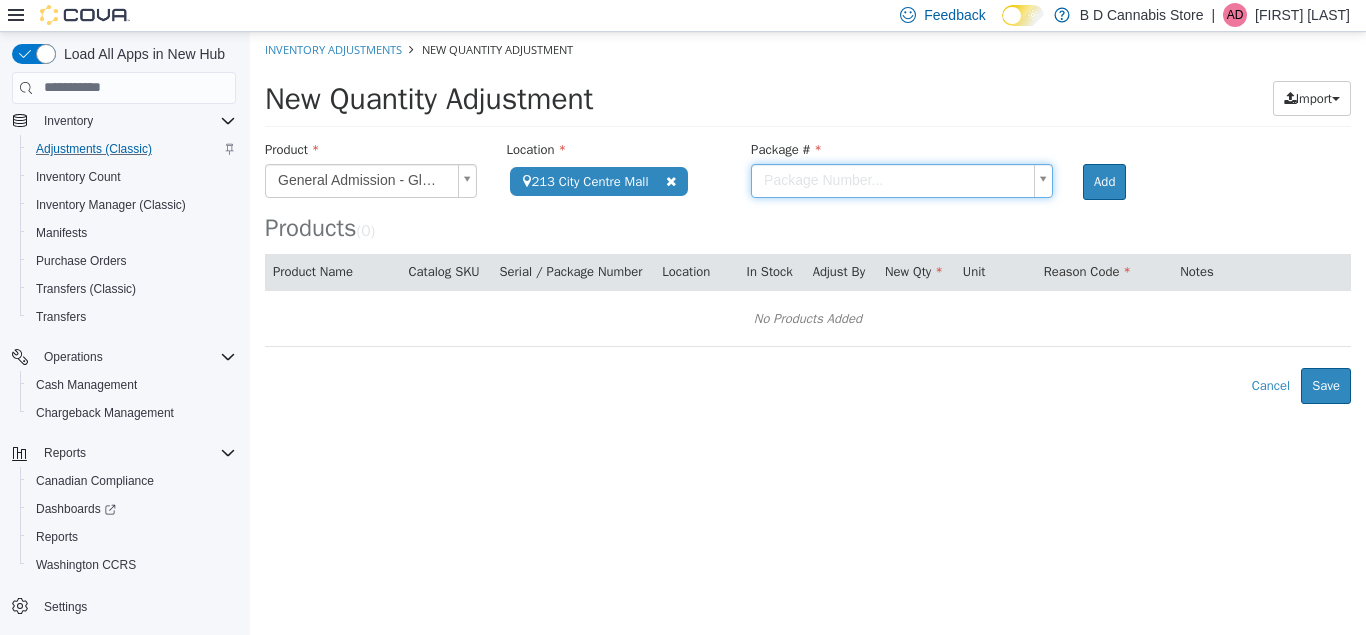 click on "**********" at bounding box center [808, 217] 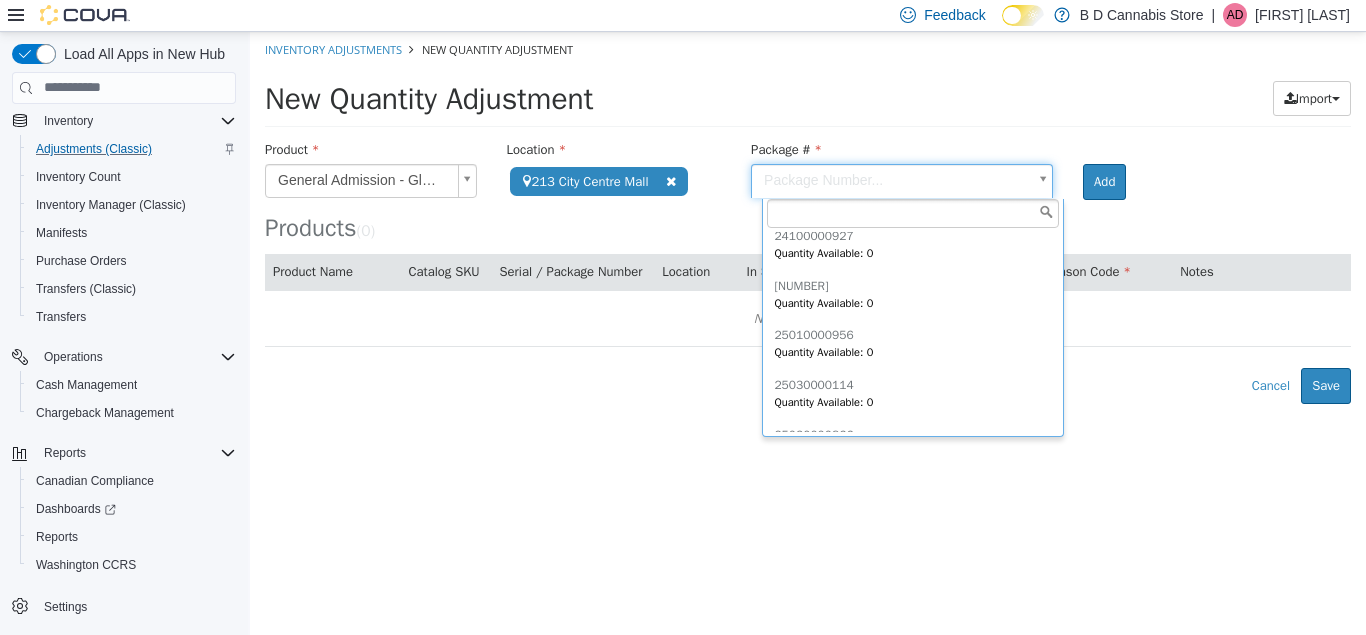 scroll, scrollTop: 396, scrollLeft: 0, axis: vertical 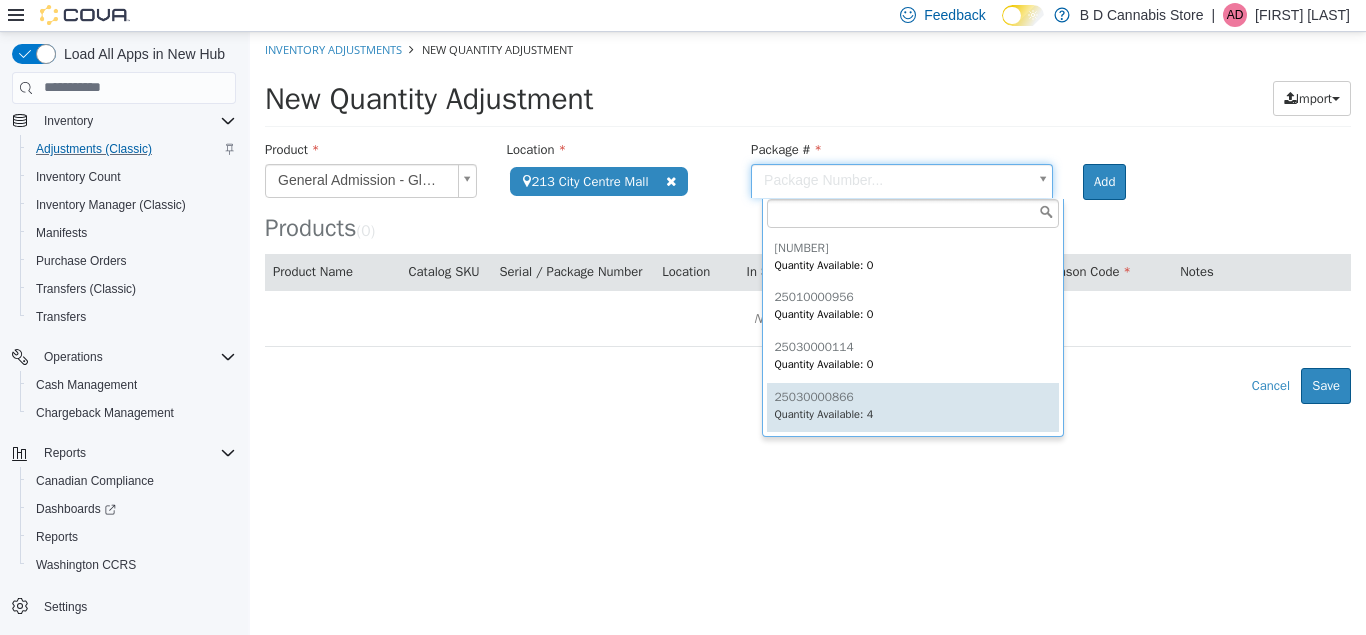 type on "**********" 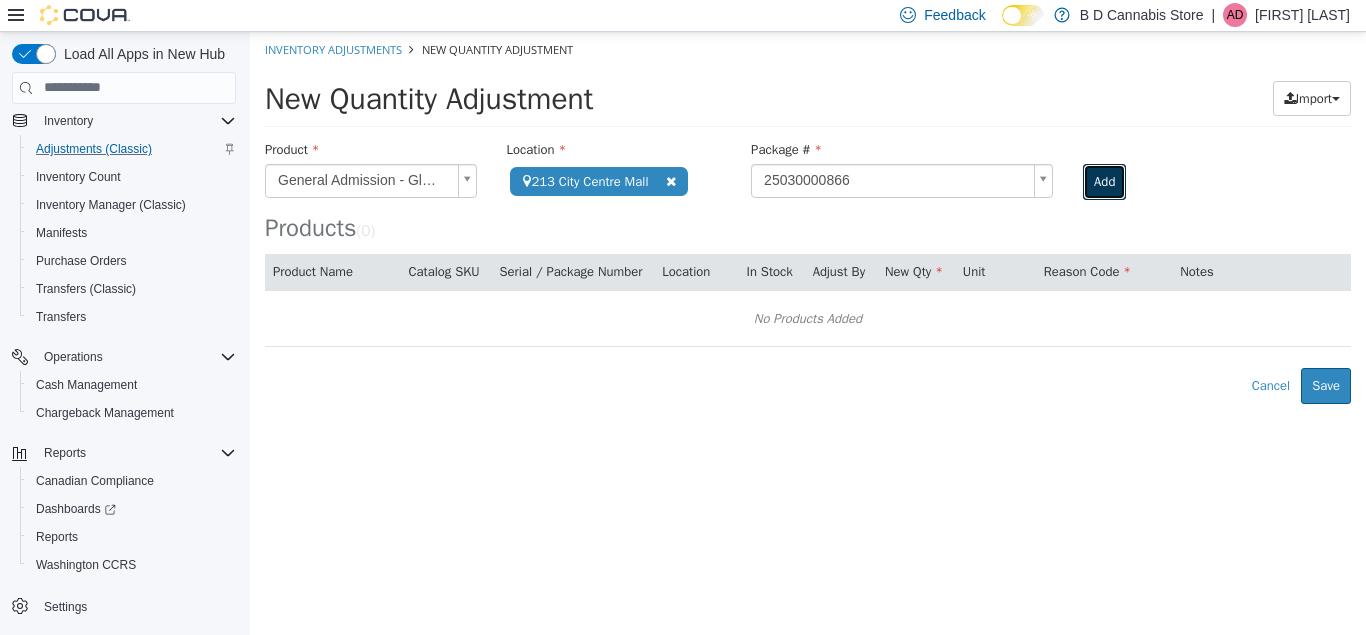 click on "Add" at bounding box center (1104, 181) 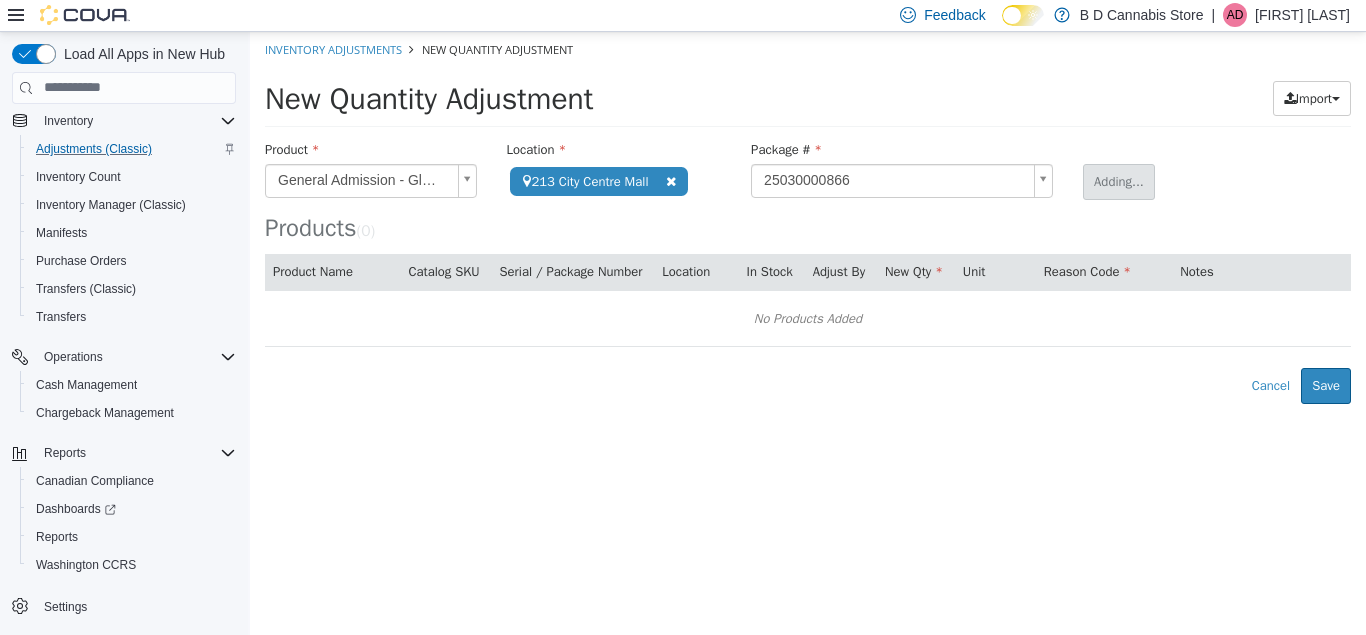 type 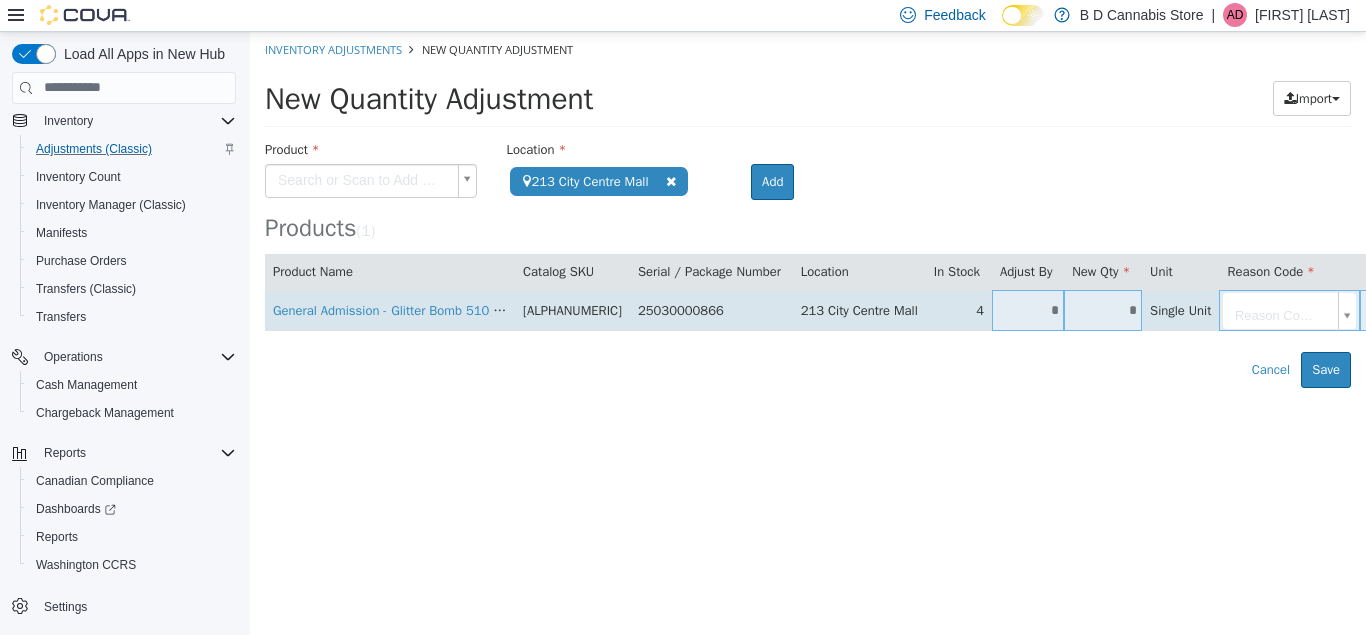 click on "*" at bounding box center [1103, 309] 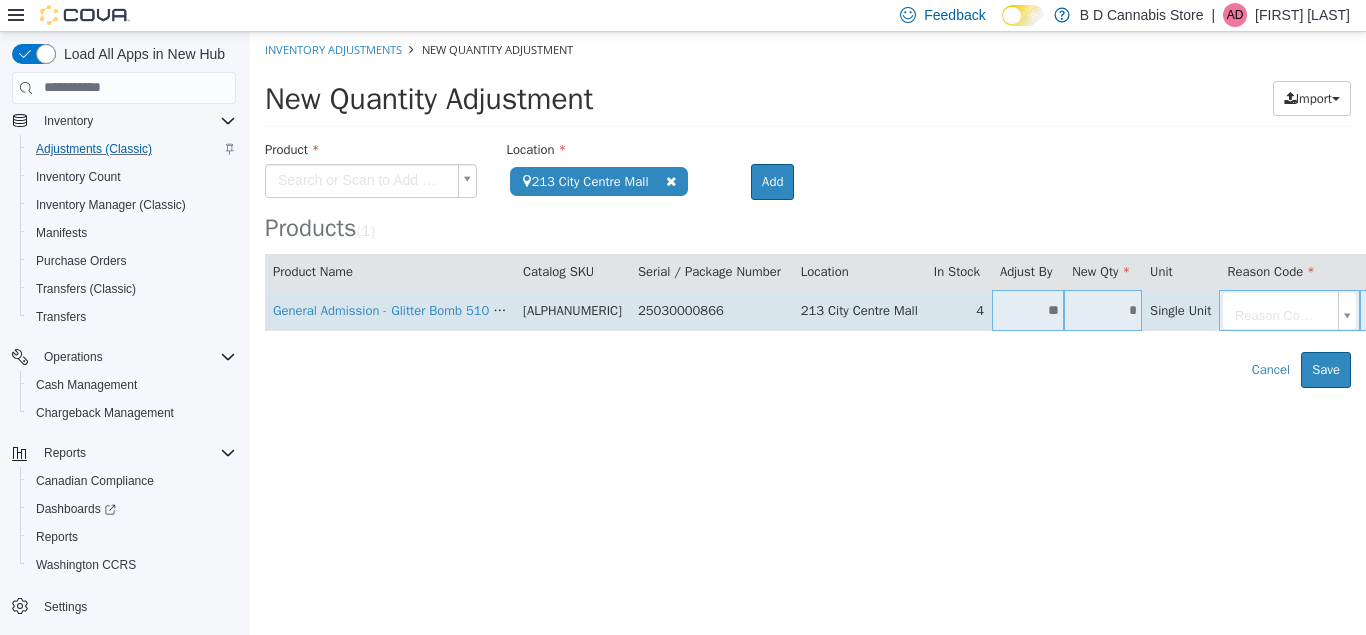 click on "**********" at bounding box center [808, 209] 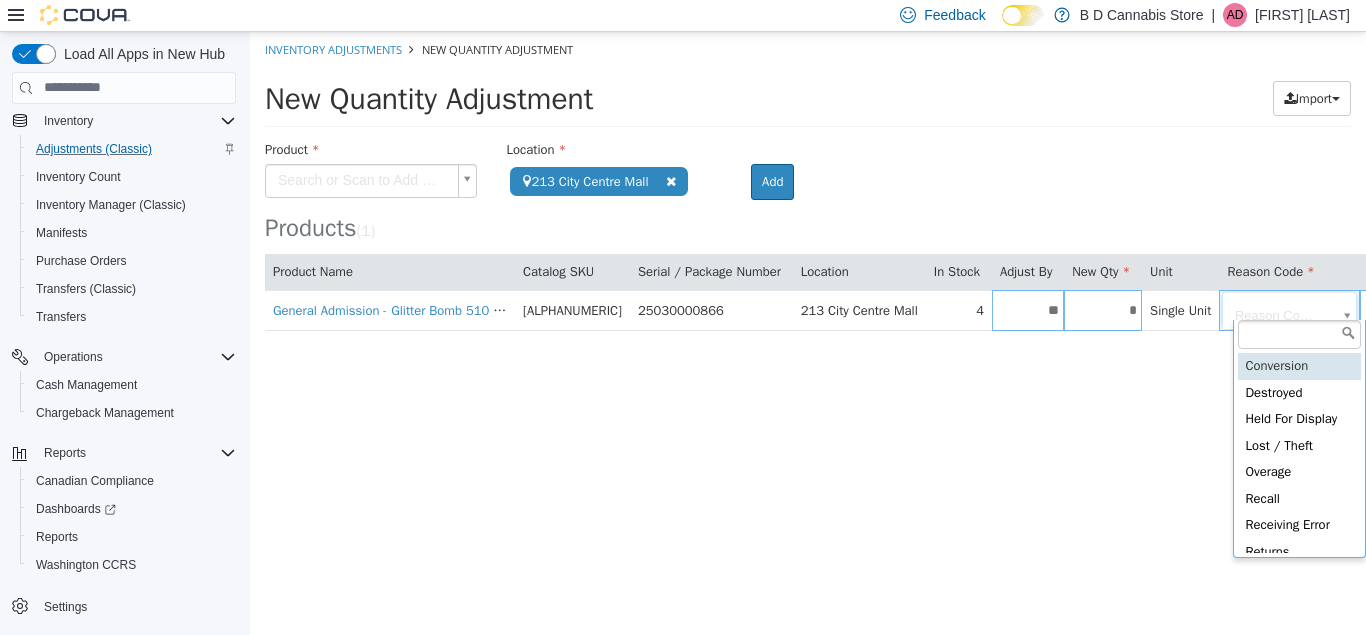 type on "**********" 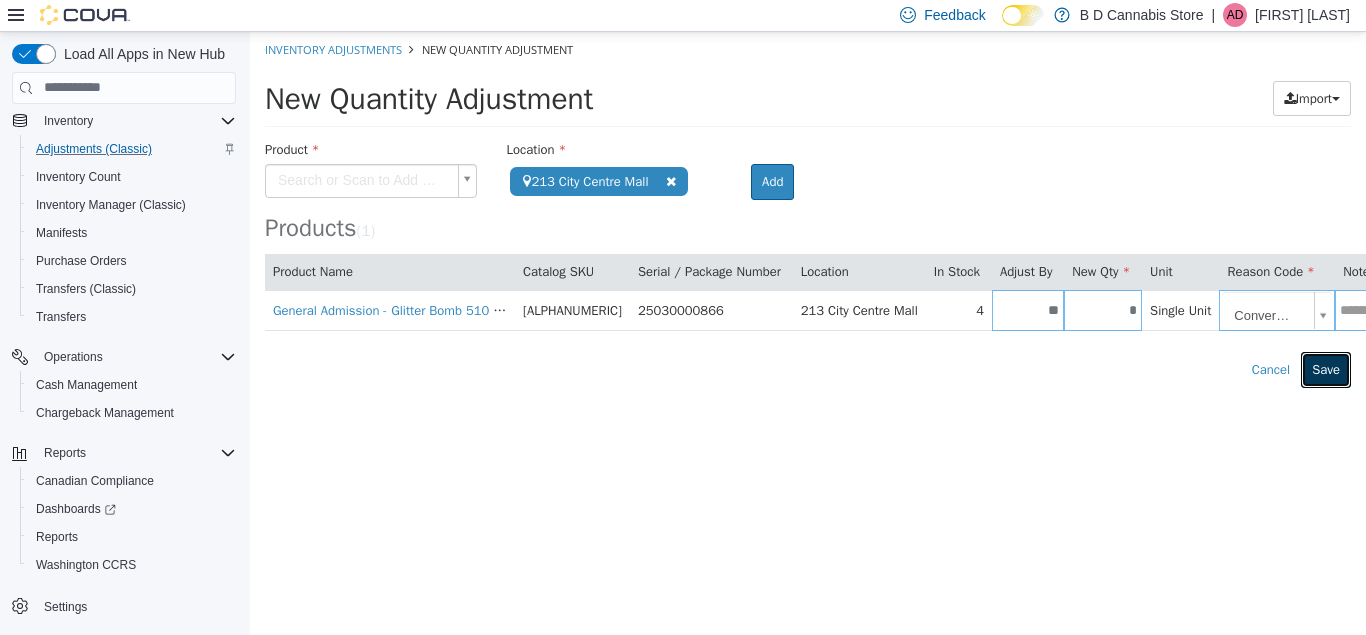 click on "Save" at bounding box center (1326, 369) 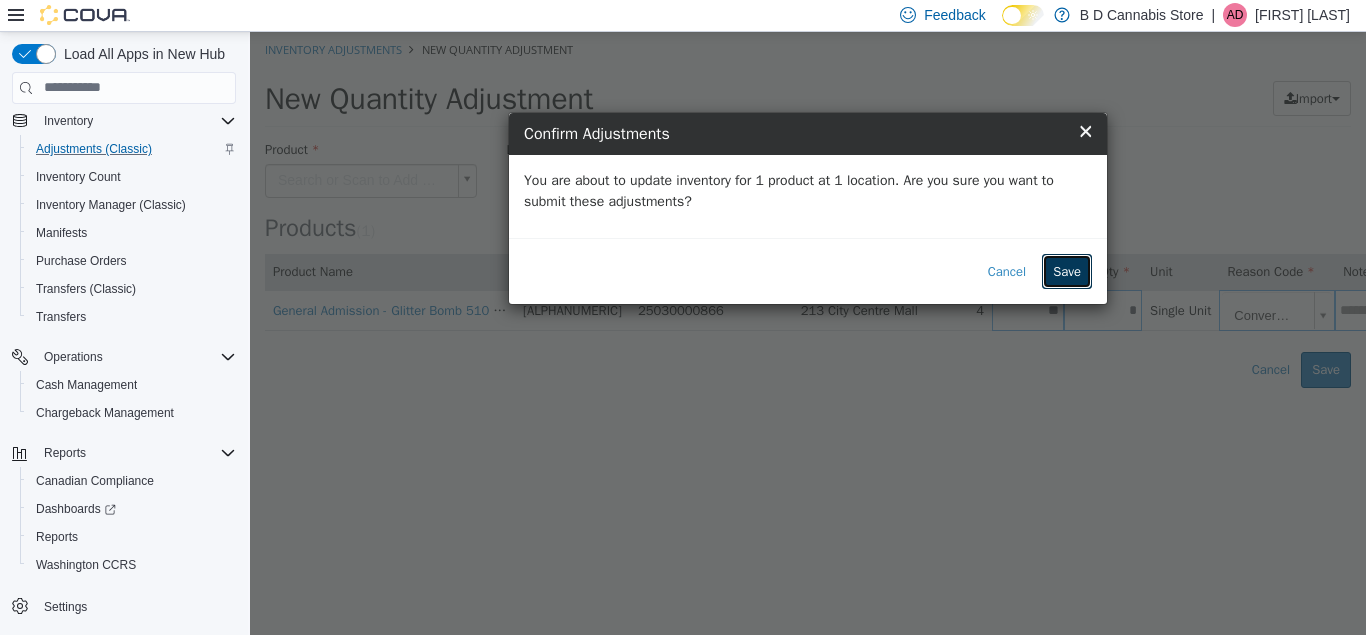 click on "Save" at bounding box center [1067, 271] 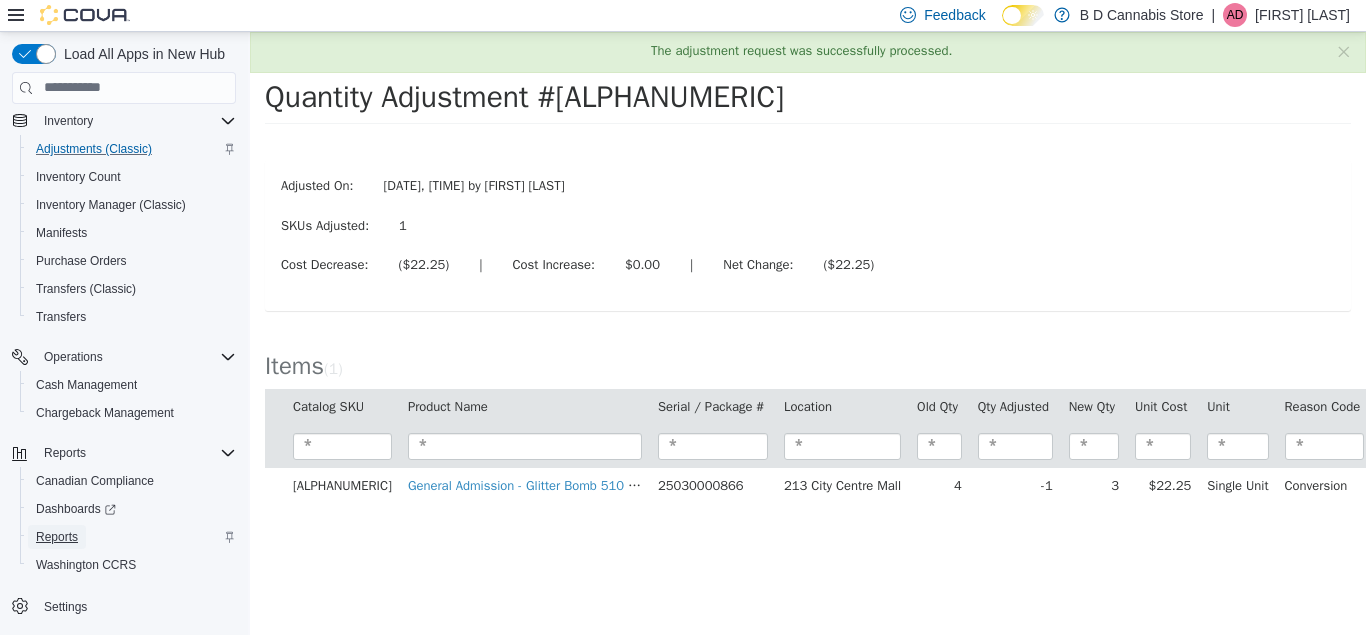 click on "Reports" at bounding box center [57, 537] 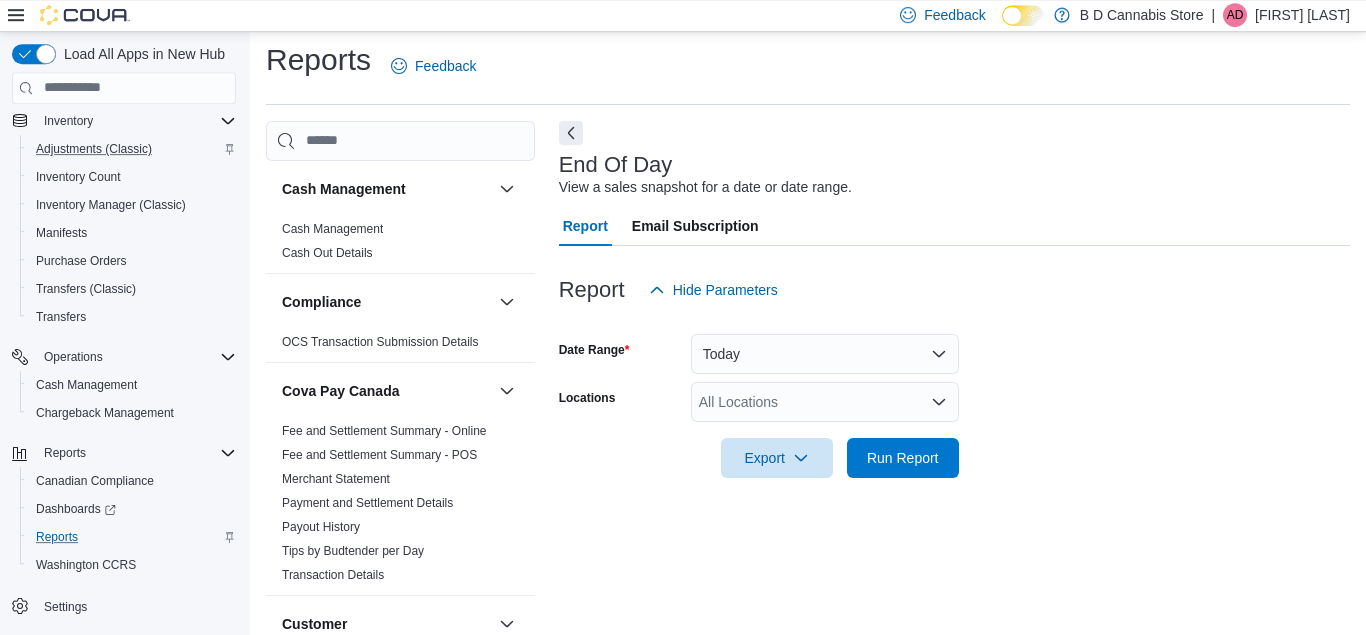 scroll, scrollTop: 26, scrollLeft: 0, axis: vertical 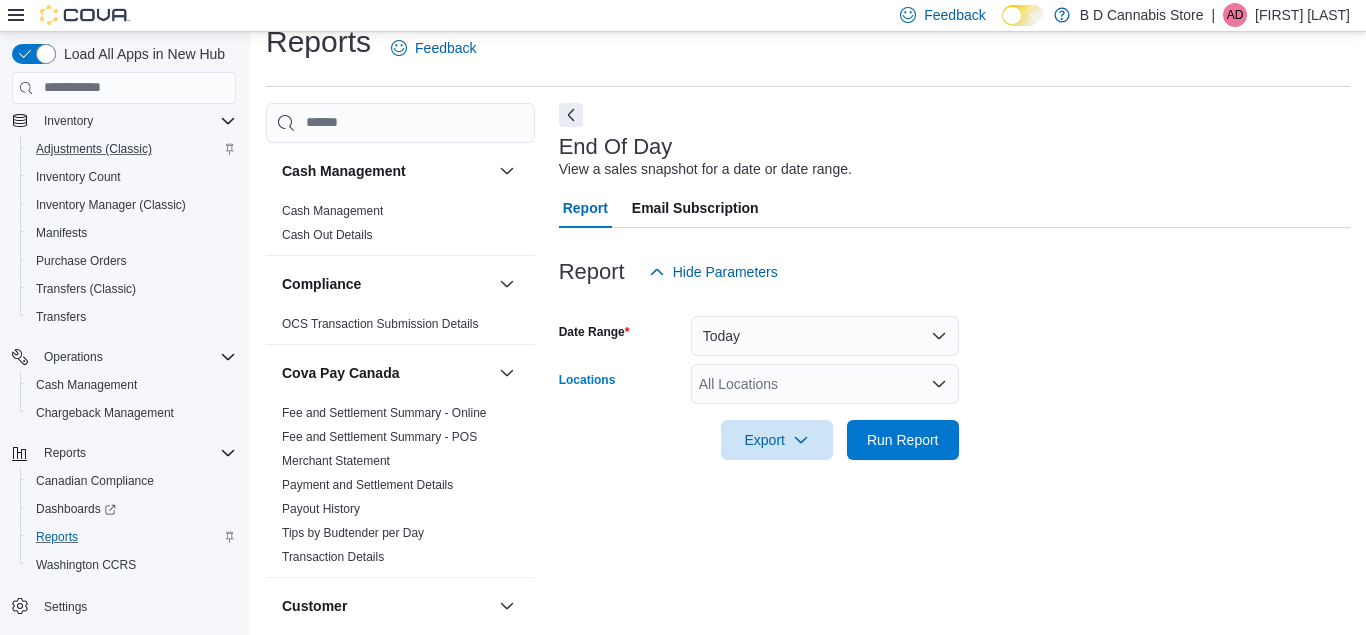 click 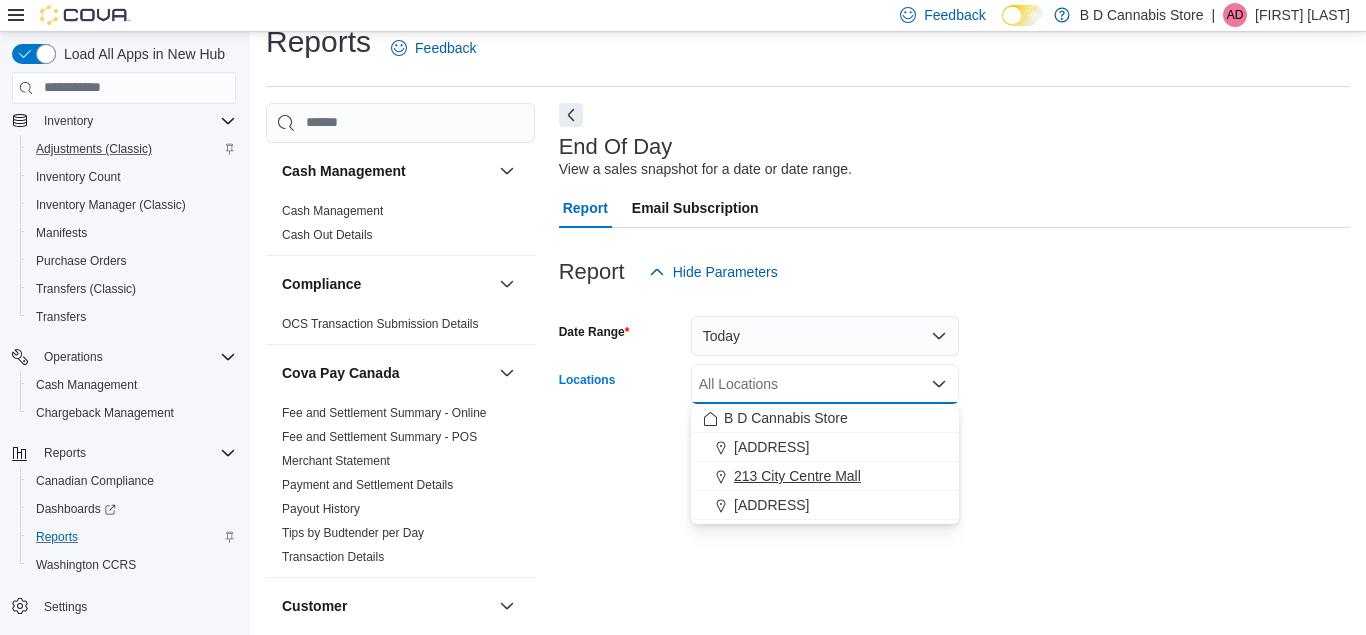 click on "213 City Centre Mall" at bounding box center (797, 476) 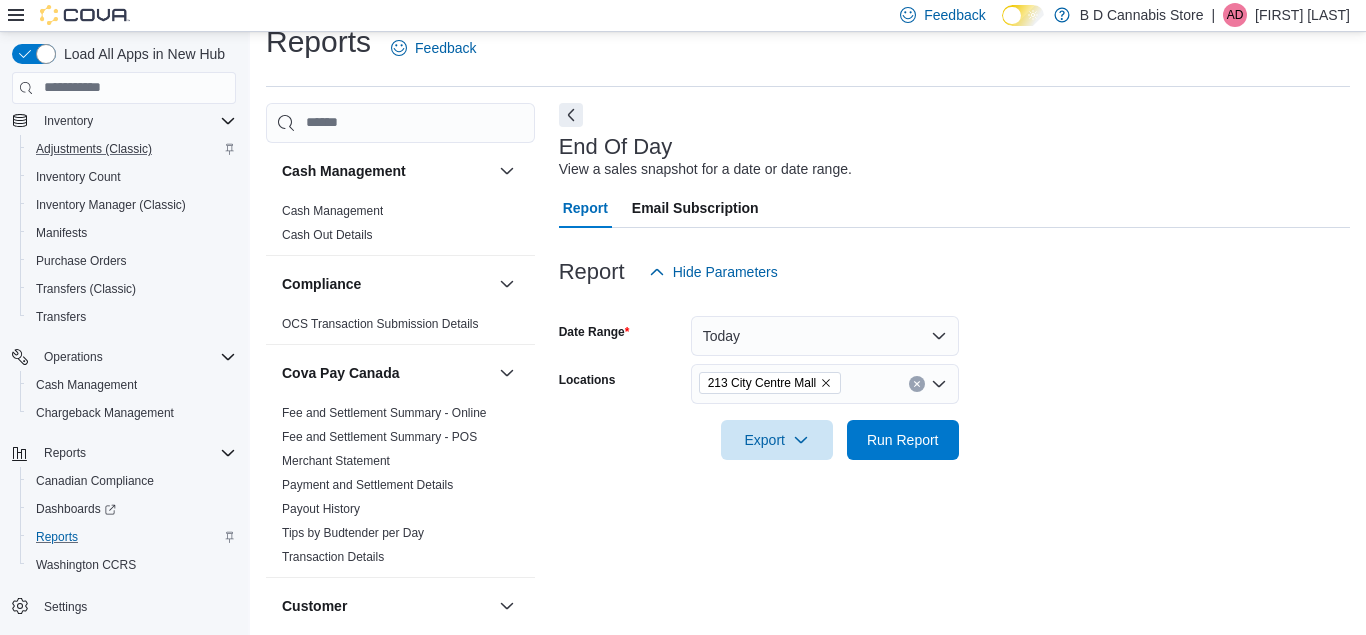 drag, startPoint x: 1039, startPoint y: 440, endPoint x: 965, endPoint y: 447, distance: 74.330345 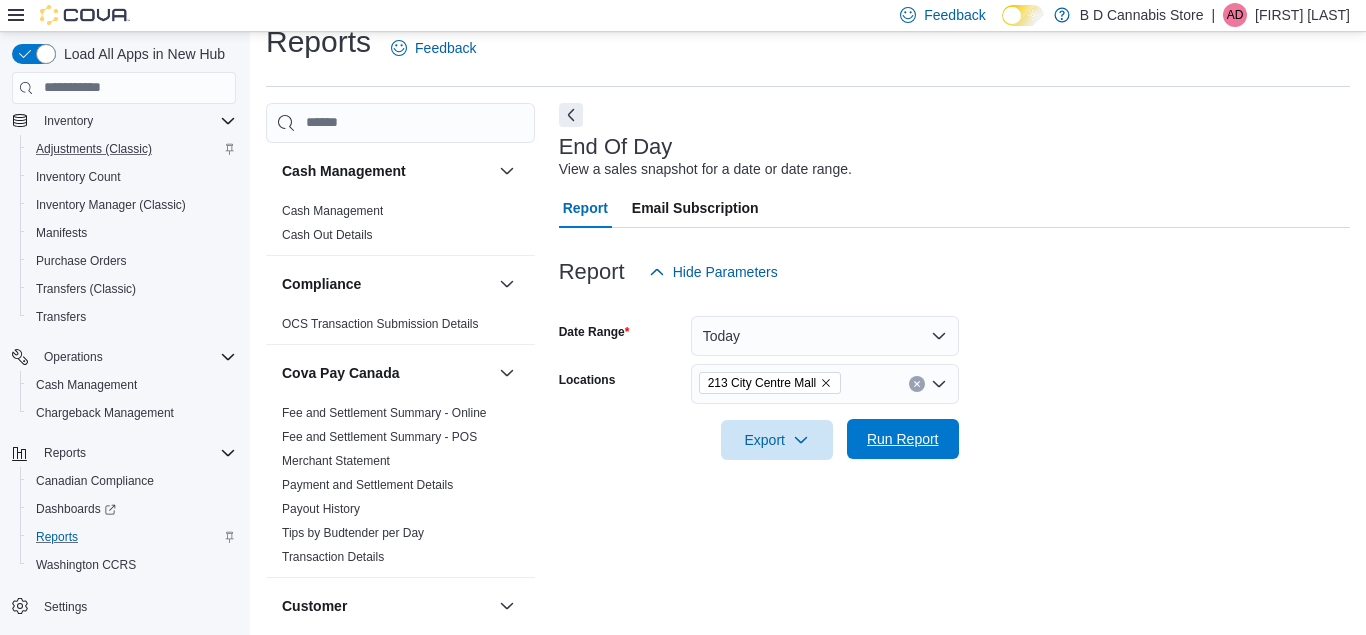 click on "Run Report" at bounding box center [903, 439] 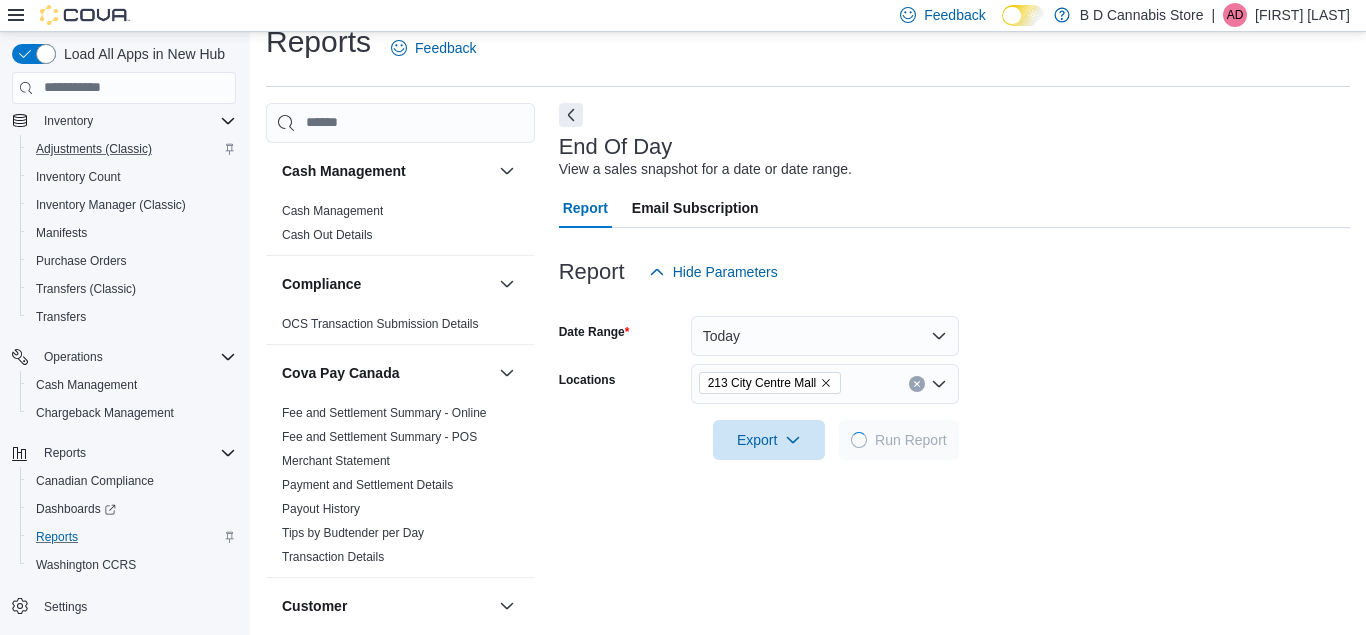 click at bounding box center (954, 412) 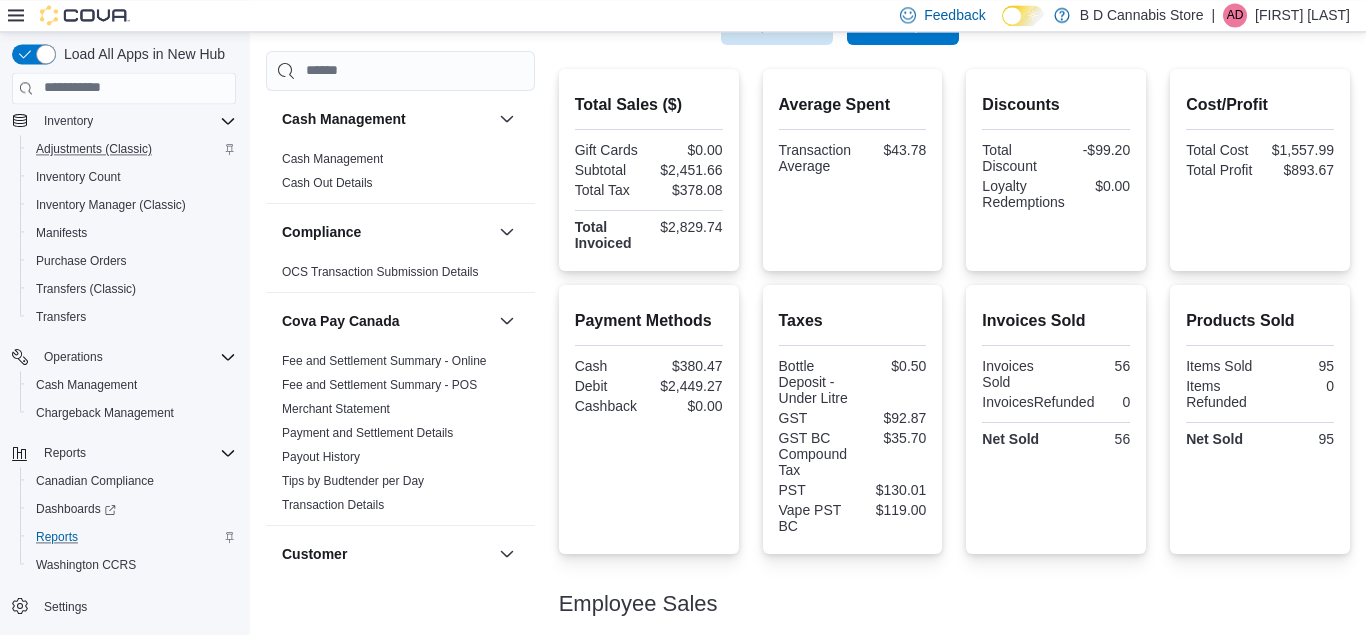 scroll, scrollTop: 485, scrollLeft: 0, axis: vertical 